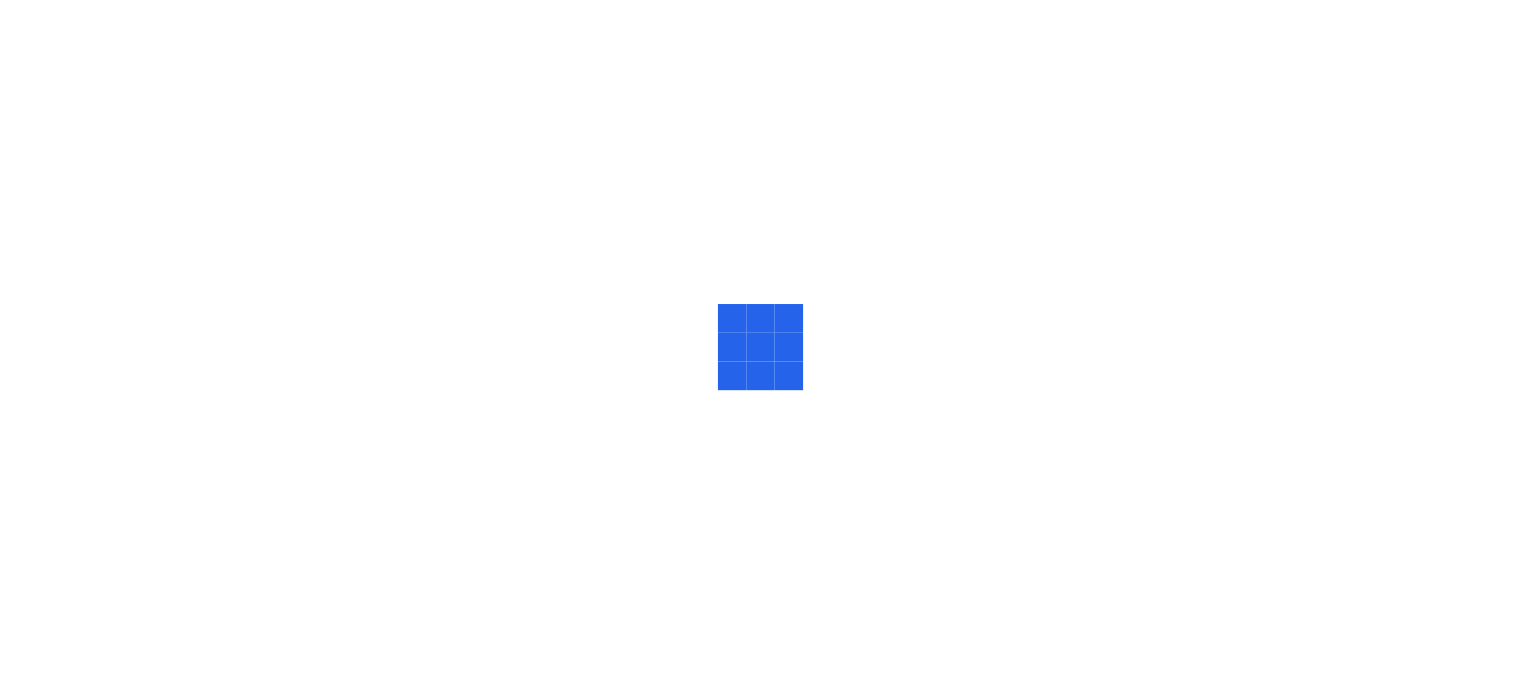 scroll, scrollTop: 0, scrollLeft: 0, axis: both 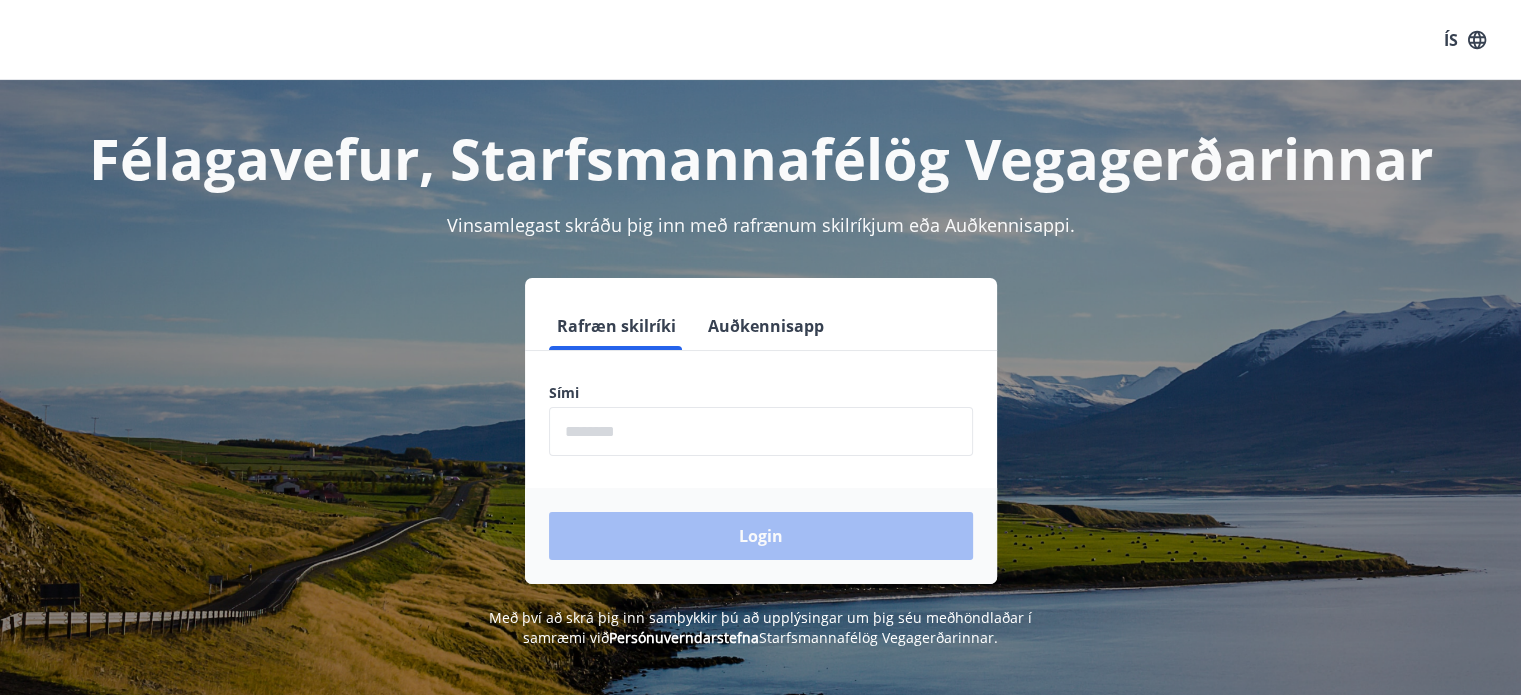 click at bounding box center [761, 431] 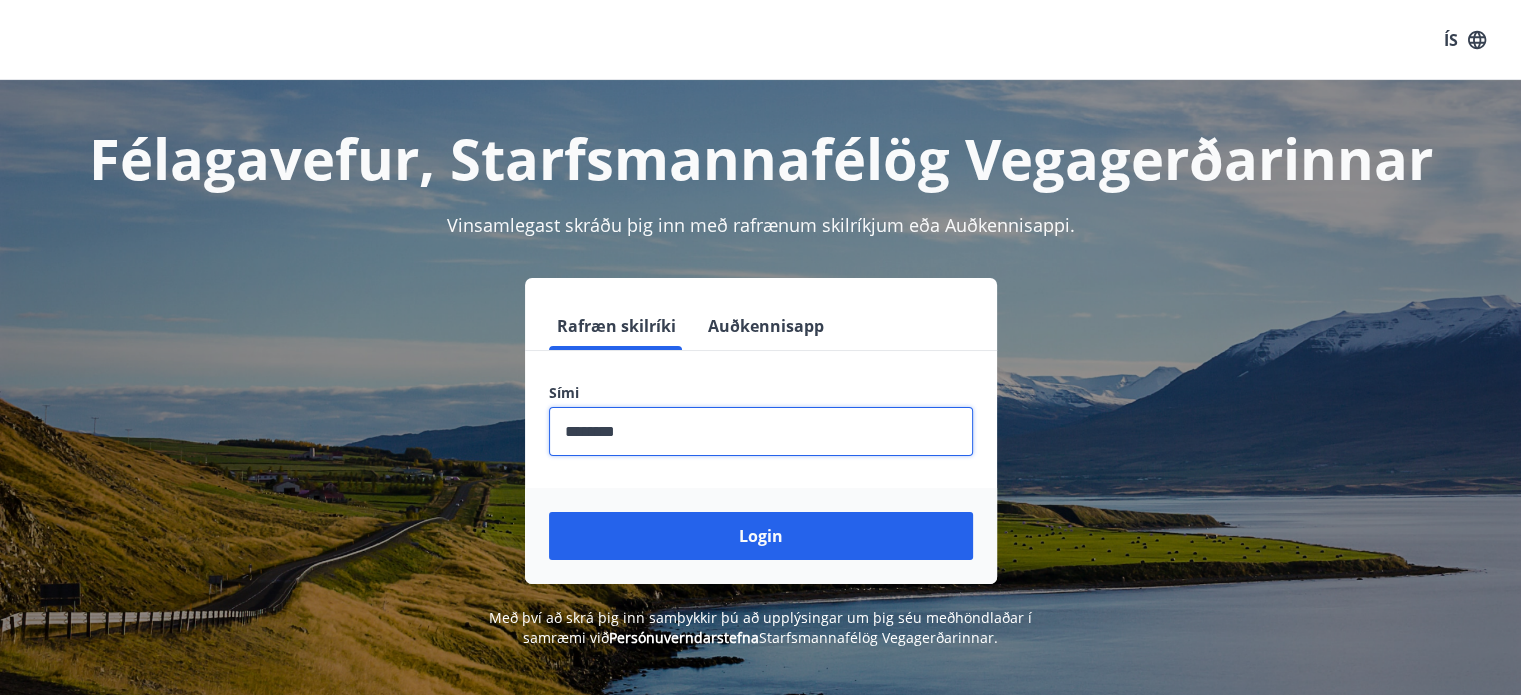 type on "********" 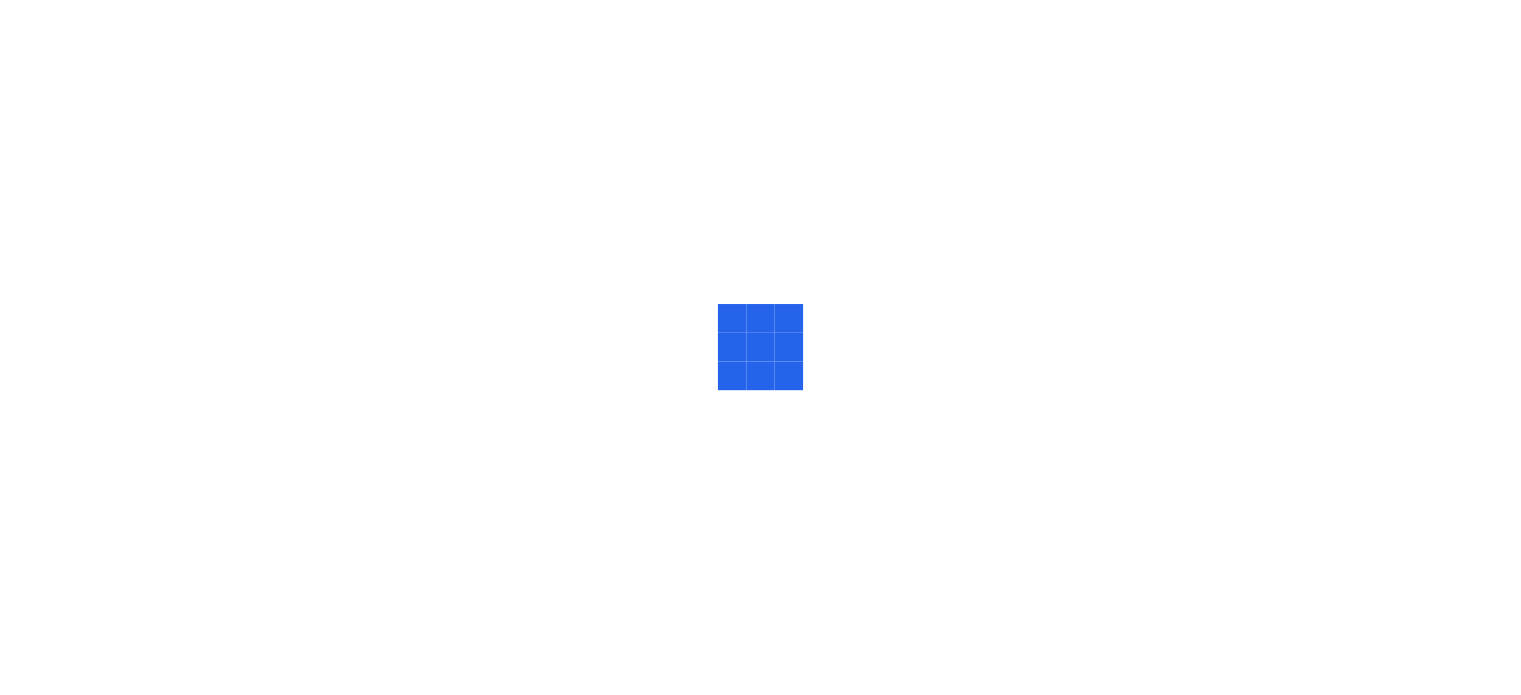 scroll, scrollTop: 0, scrollLeft: 0, axis: both 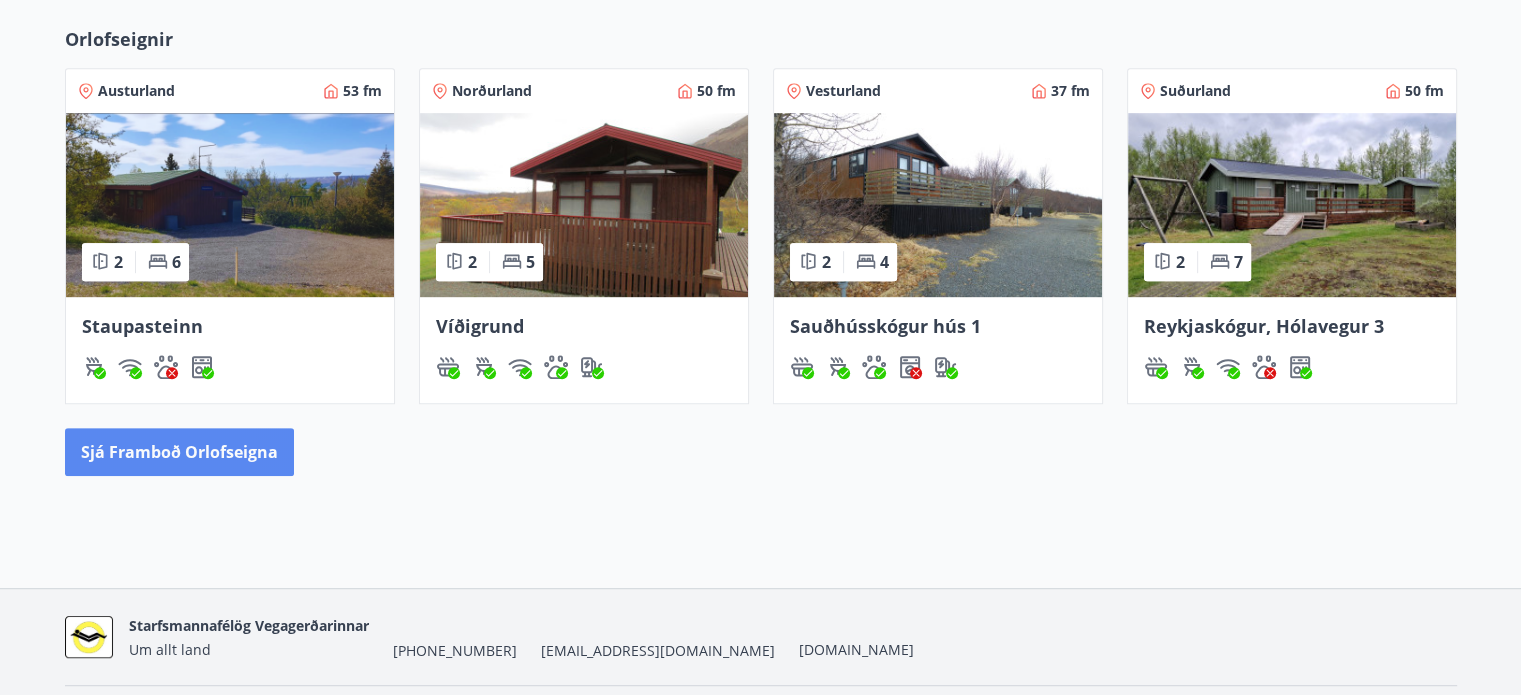 click on "Sjá framboð orlofseigna" at bounding box center [179, 452] 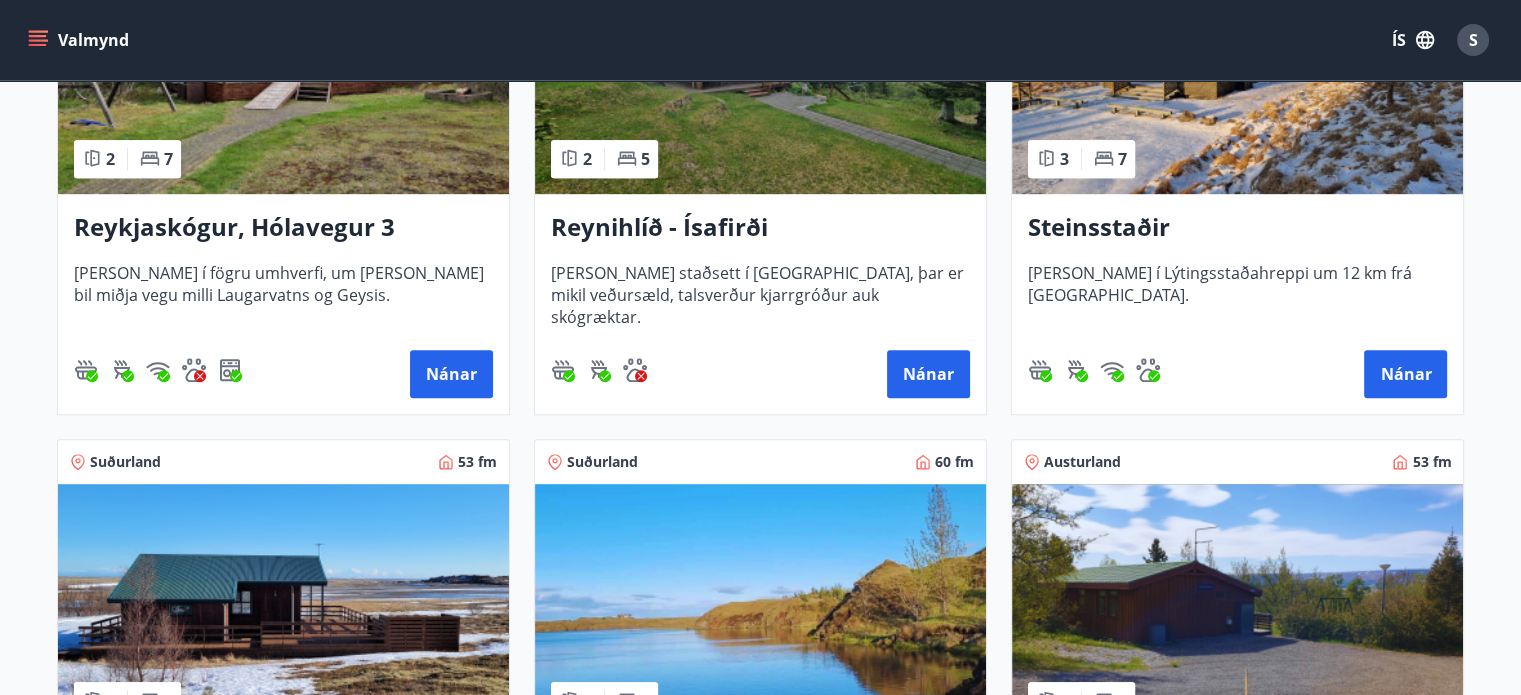 scroll, scrollTop: 1104, scrollLeft: 0, axis: vertical 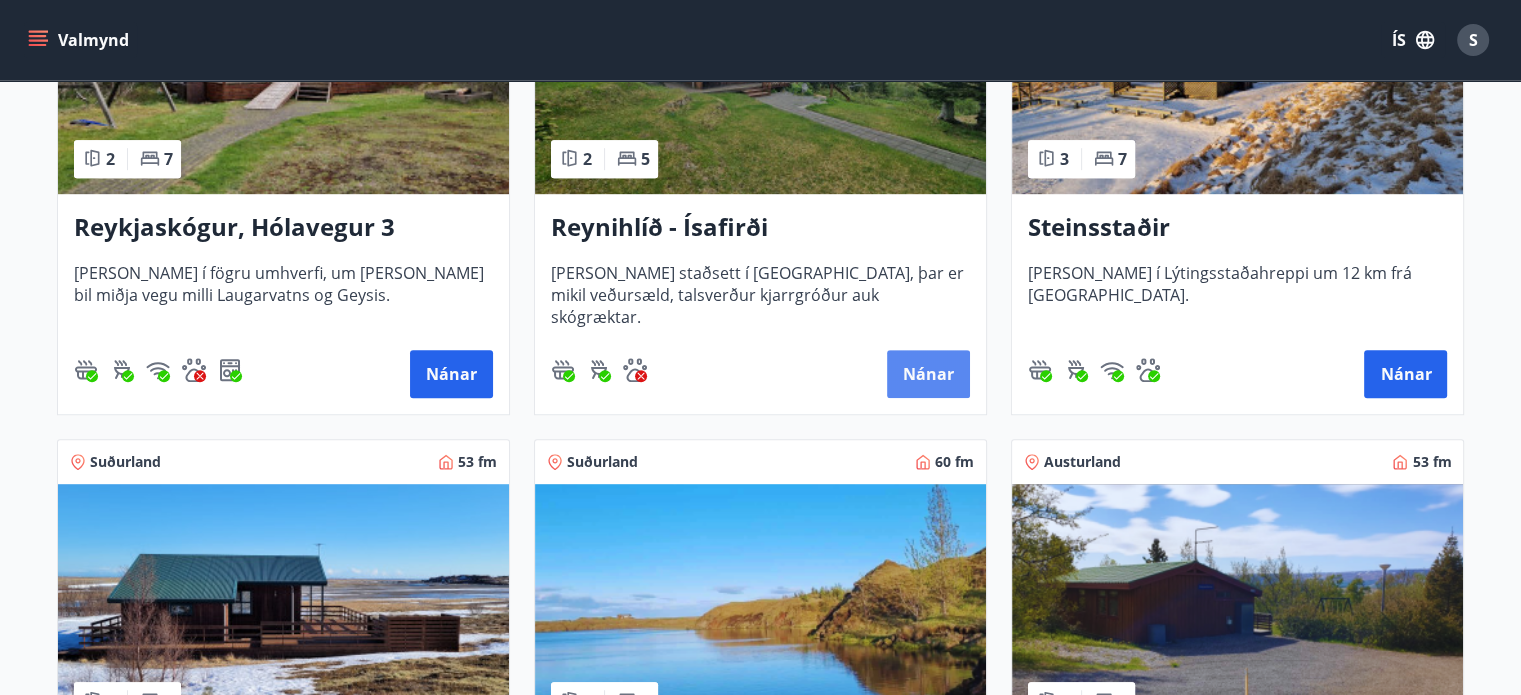 click on "Nánar" at bounding box center [928, 374] 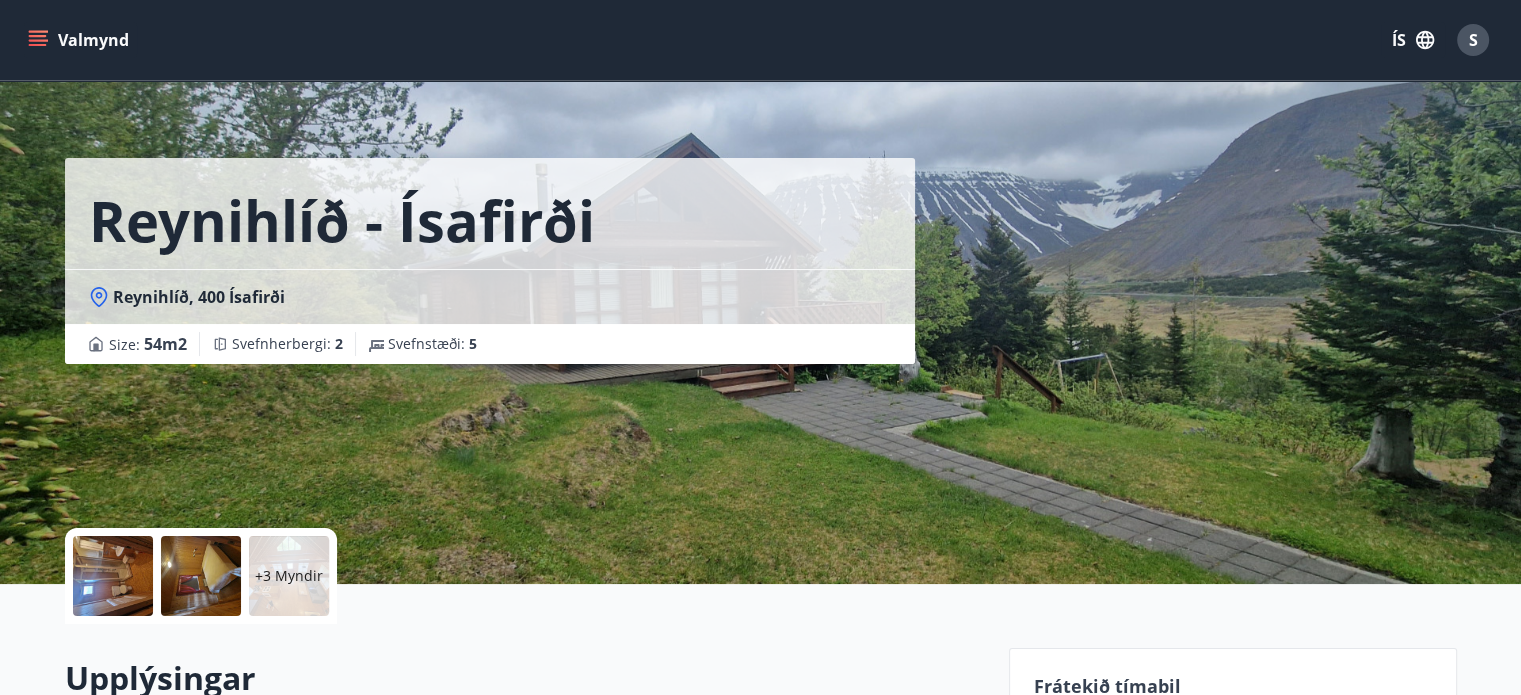 scroll, scrollTop: 0, scrollLeft: 0, axis: both 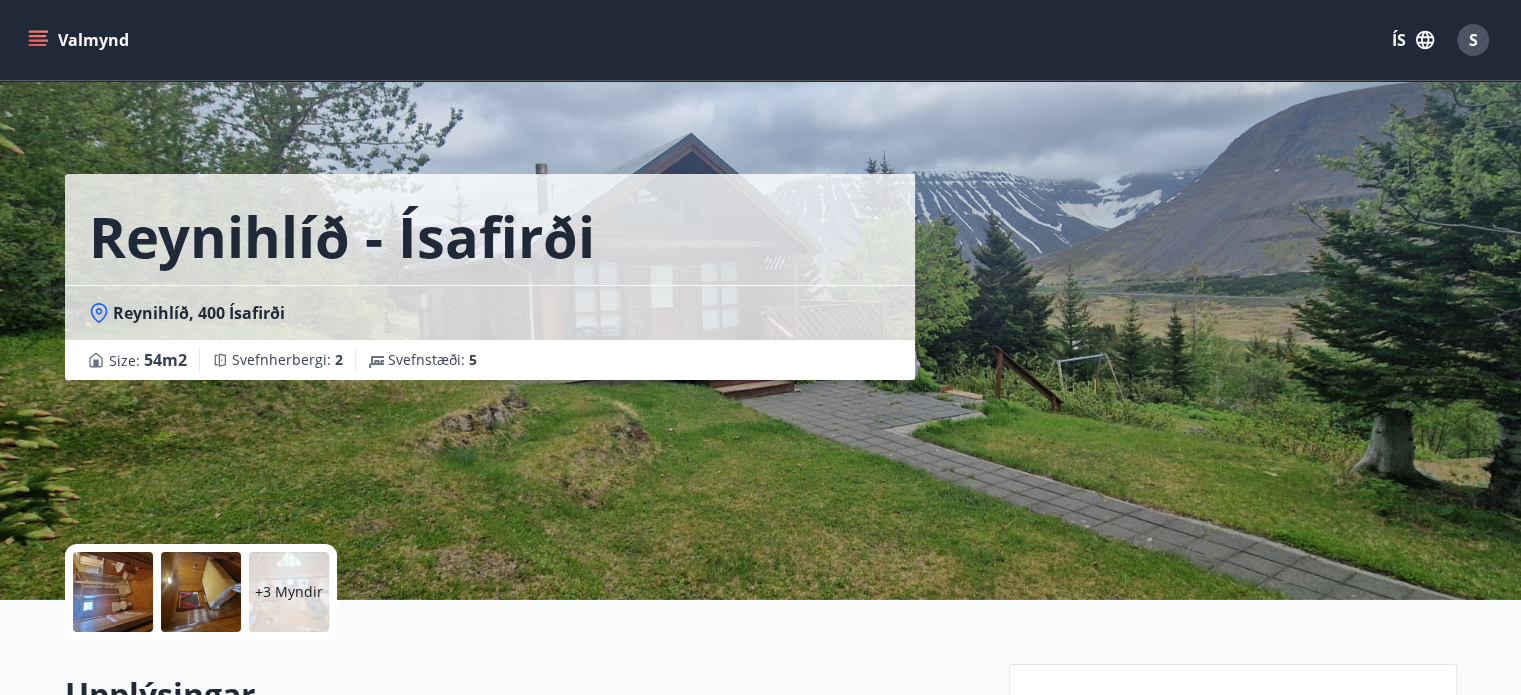 click 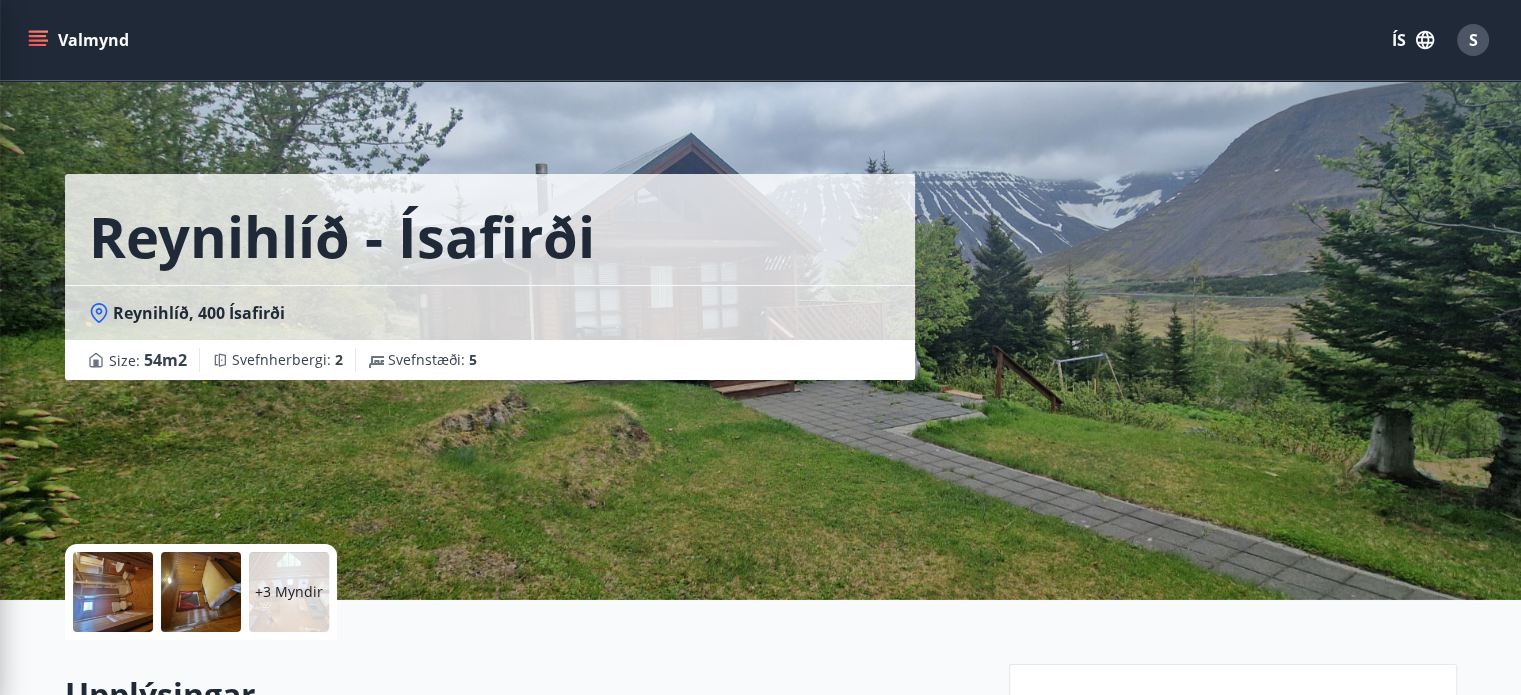 drag, startPoint x: 490, startPoint y: 129, endPoint x: 250, endPoint y: 86, distance: 243.82166 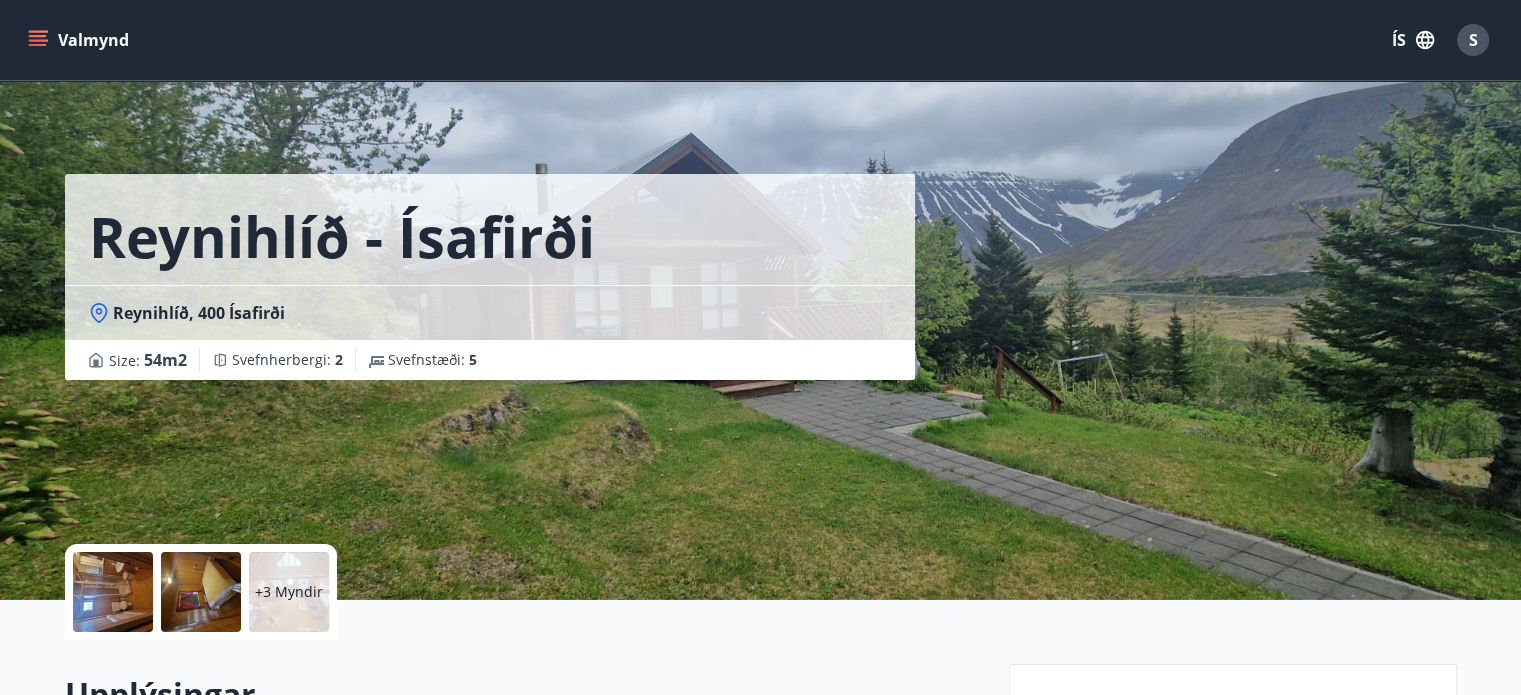 click on "Valmynd" at bounding box center (80, 40) 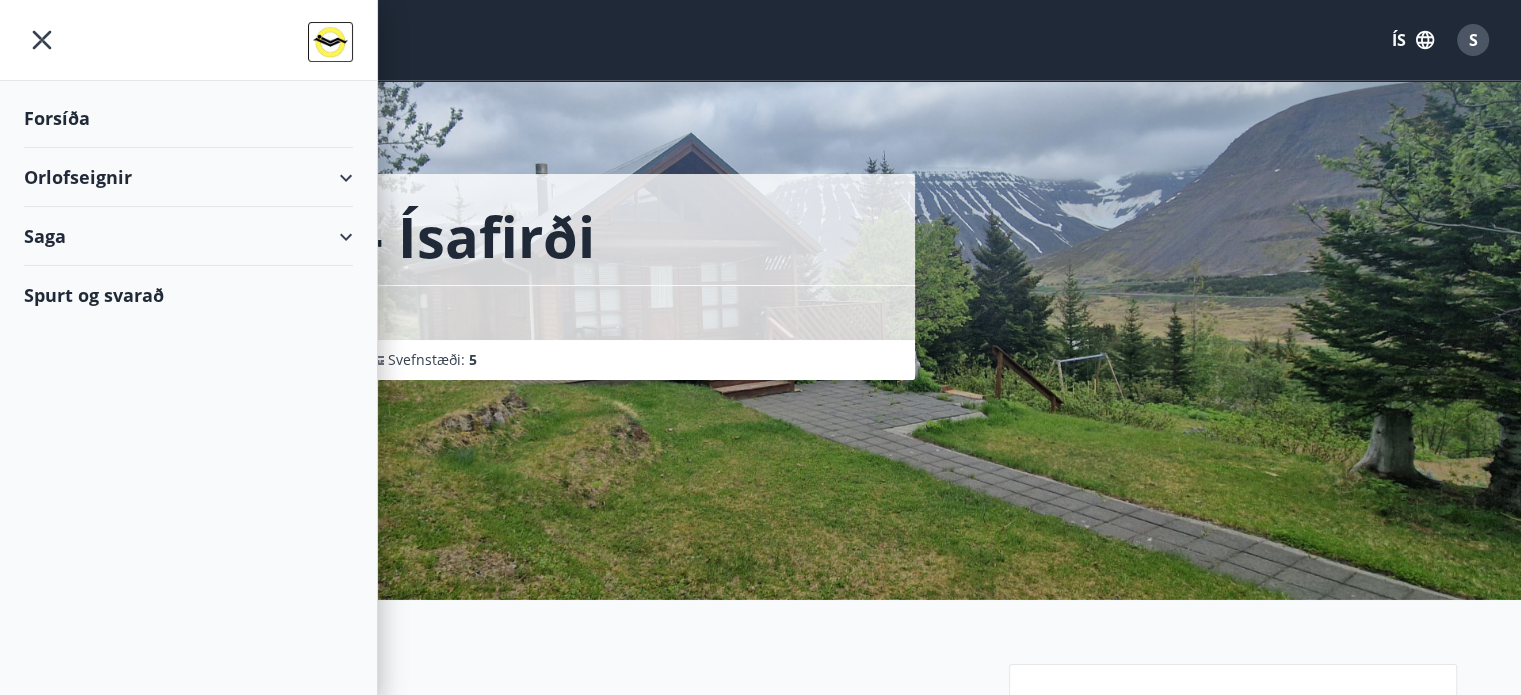 click on "Forsíða" at bounding box center [188, 118] 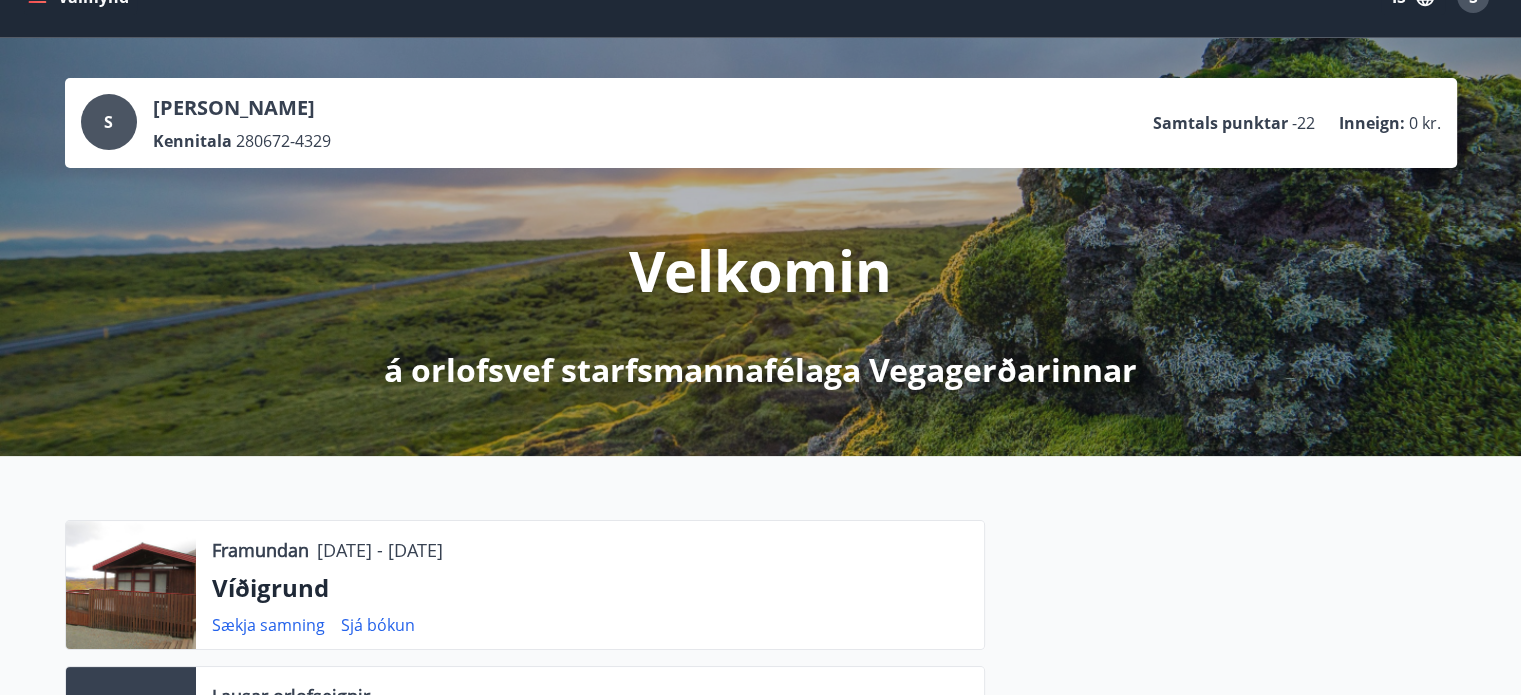 scroll, scrollTop: 0, scrollLeft: 0, axis: both 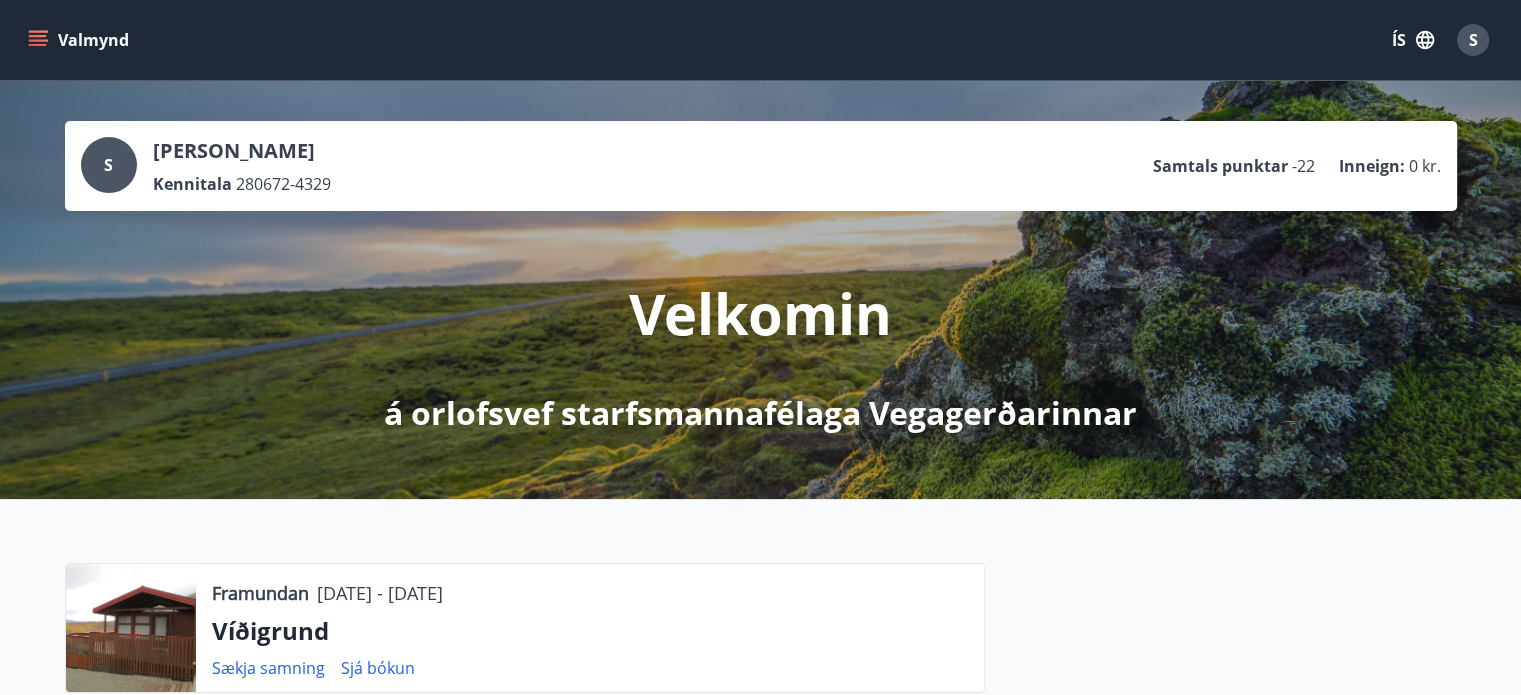click on "Valmynd" at bounding box center [80, 40] 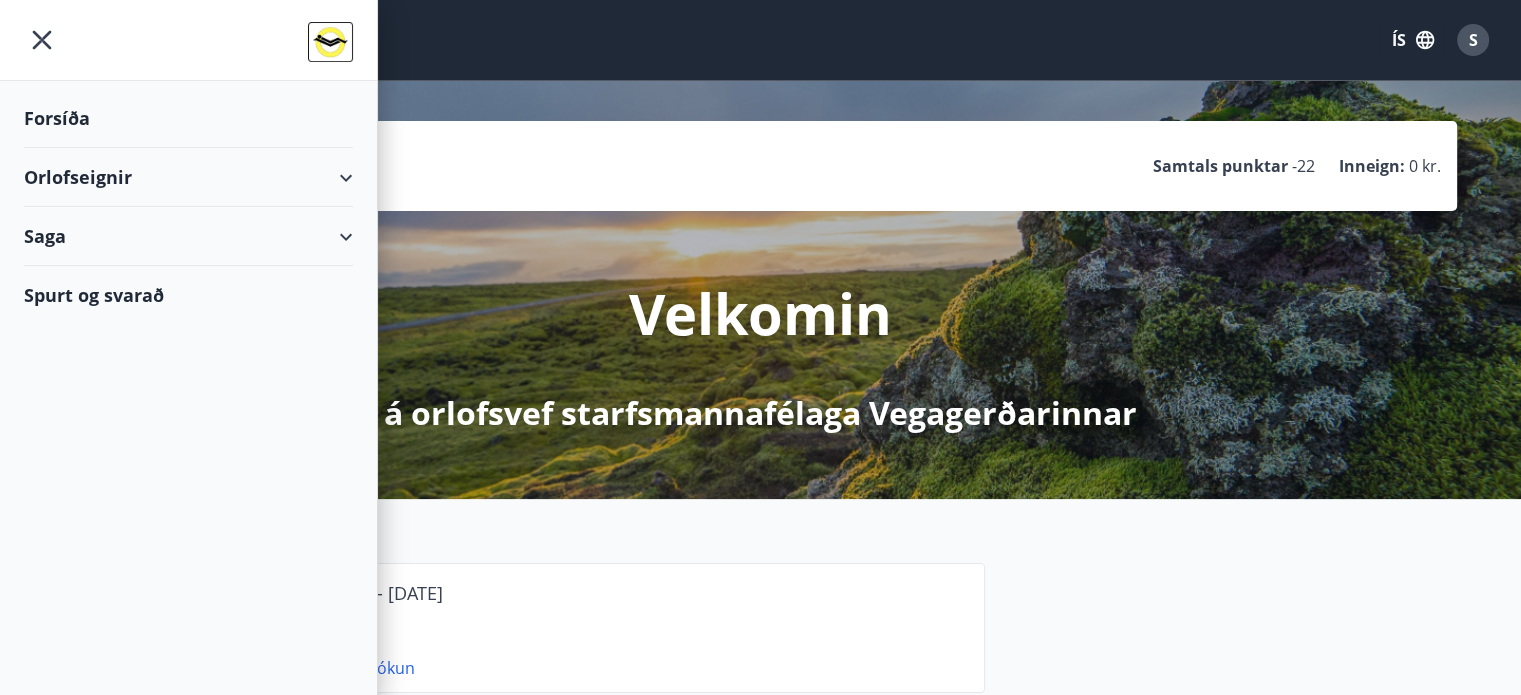 click on "Orlofseignir" at bounding box center [188, 177] 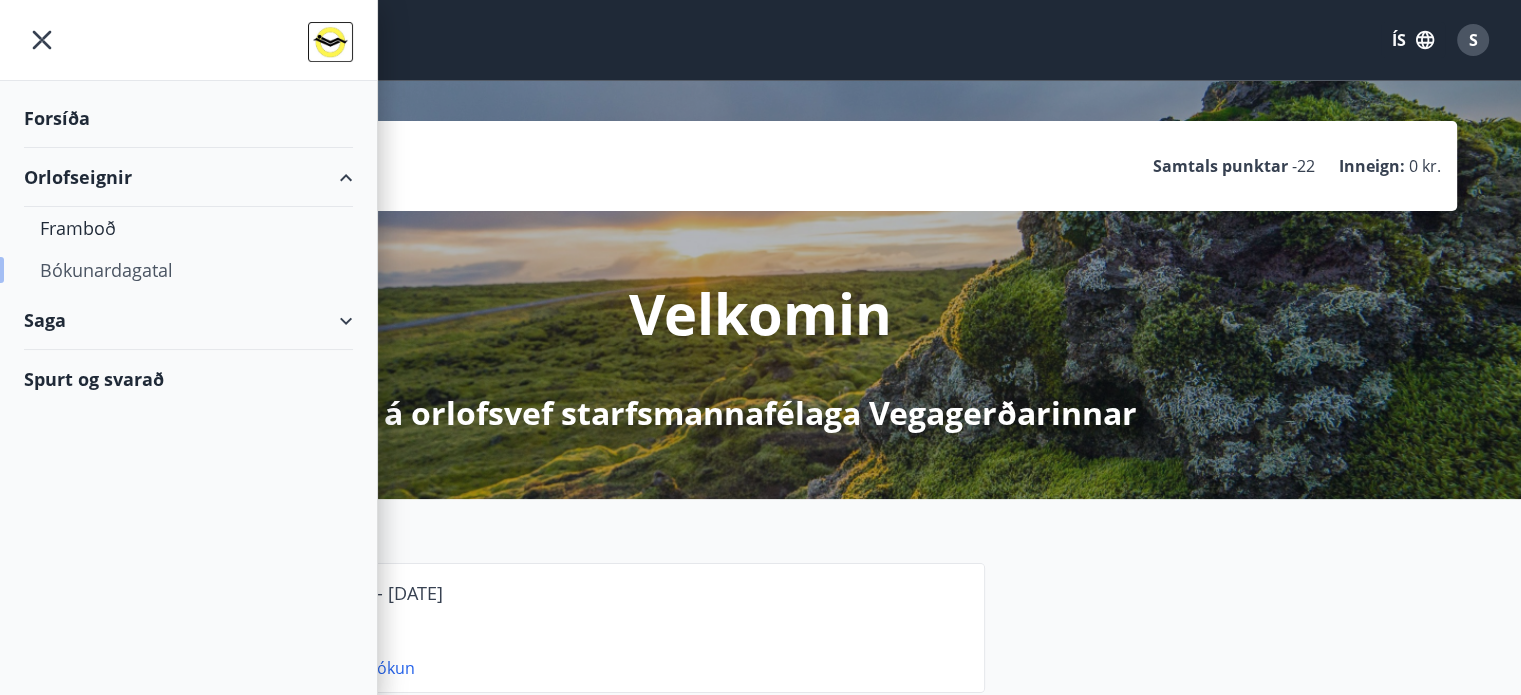 click on "Bókunardagatal" at bounding box center [188, 270] 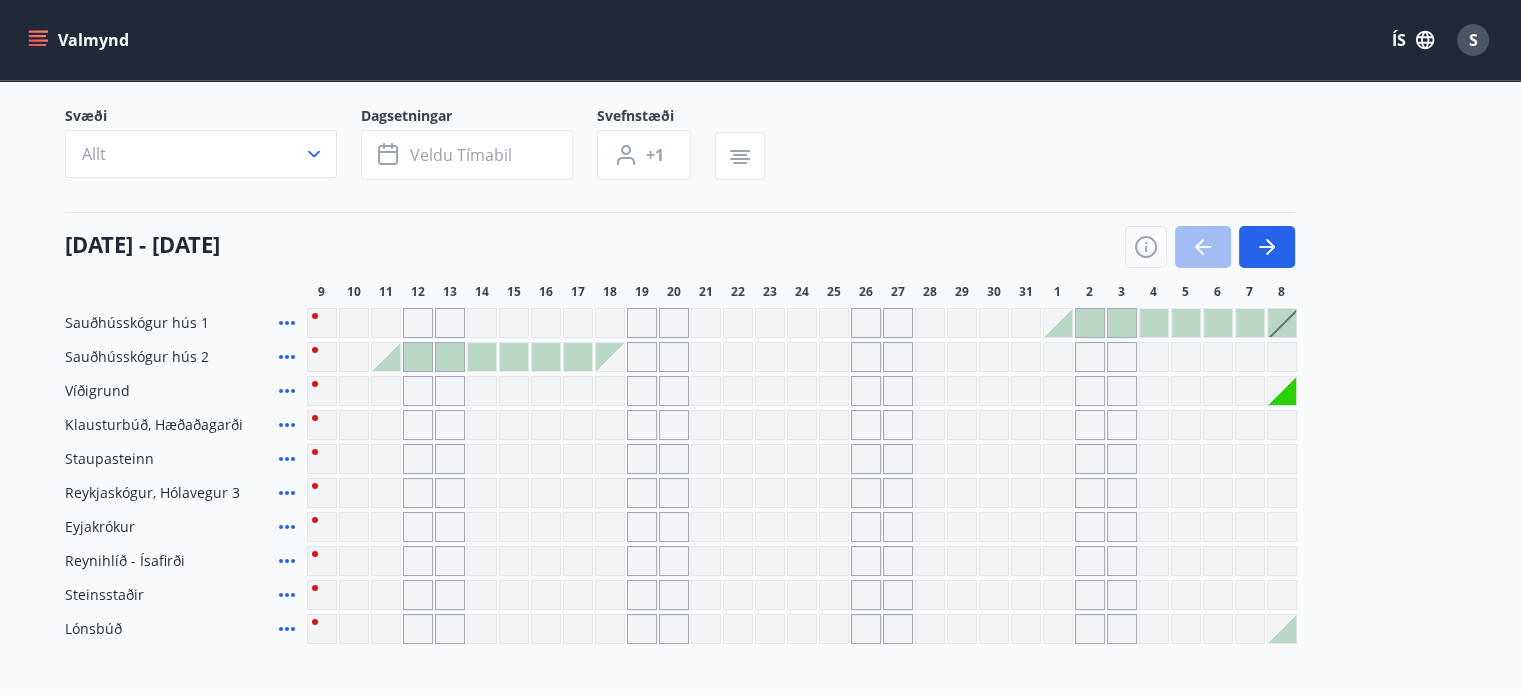 scroll, scrollTop: 126, scrollLeft: 0, axis: vertical 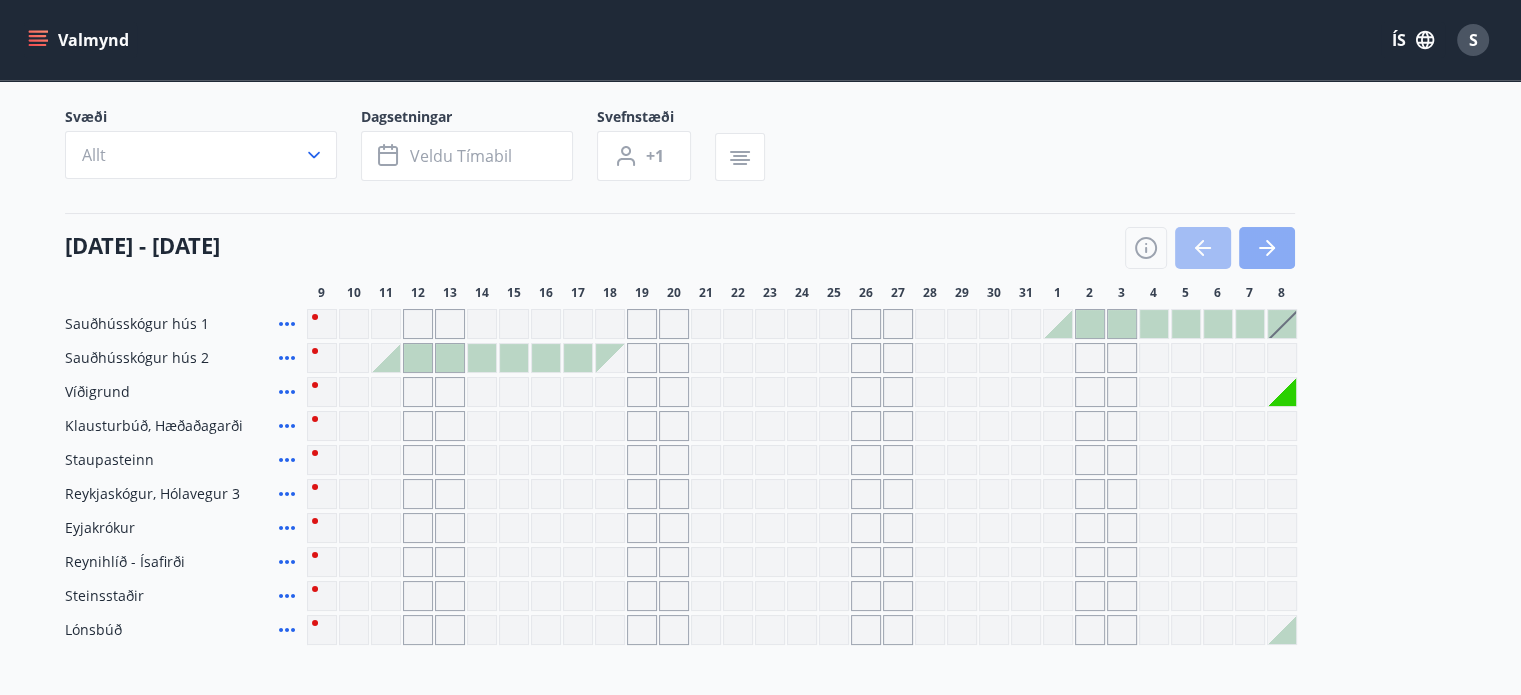 click 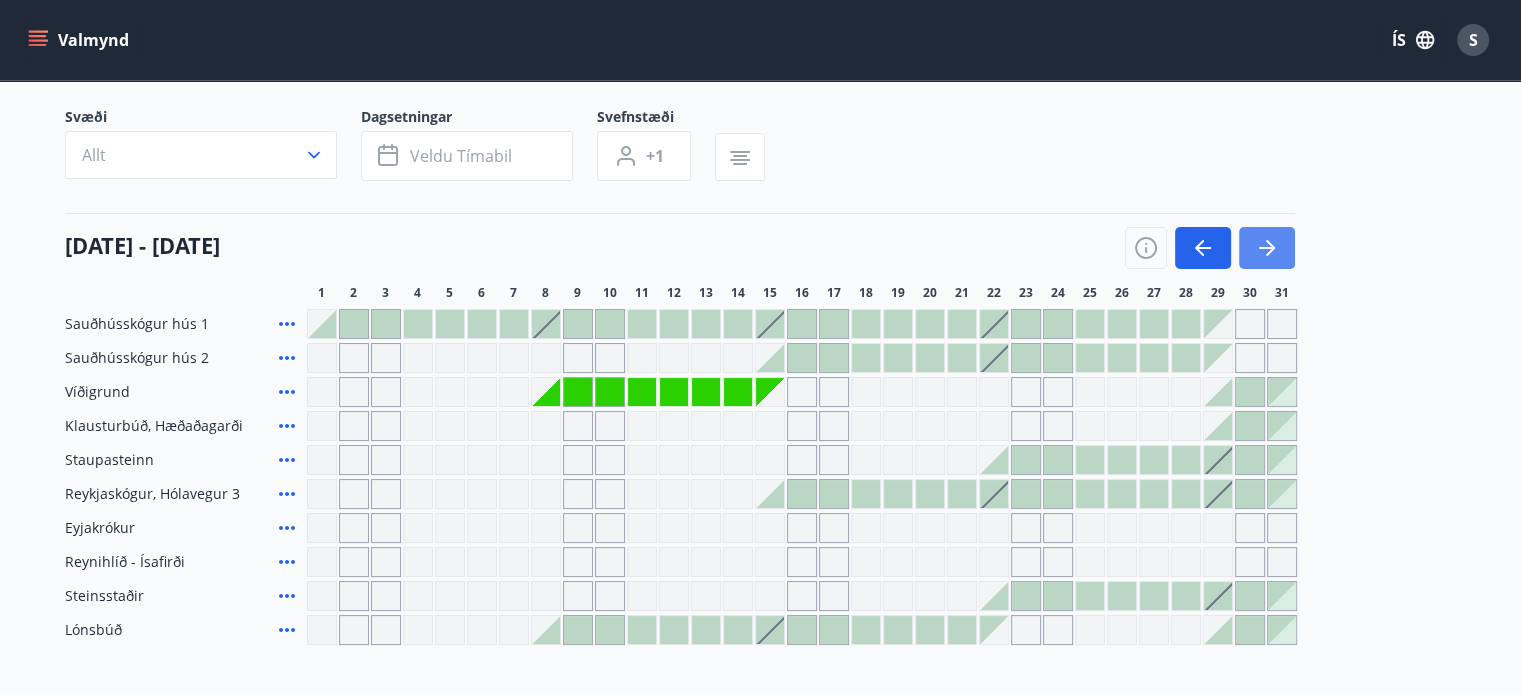 click 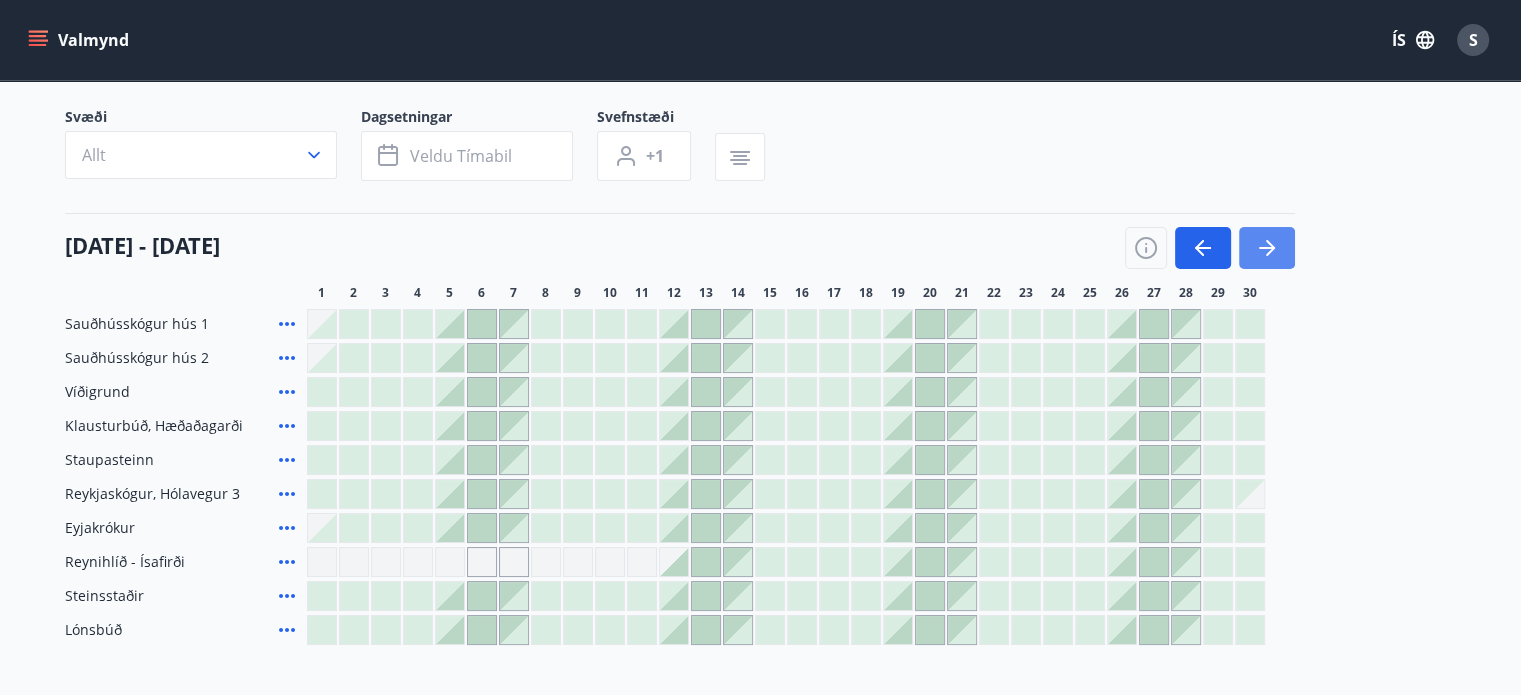 click 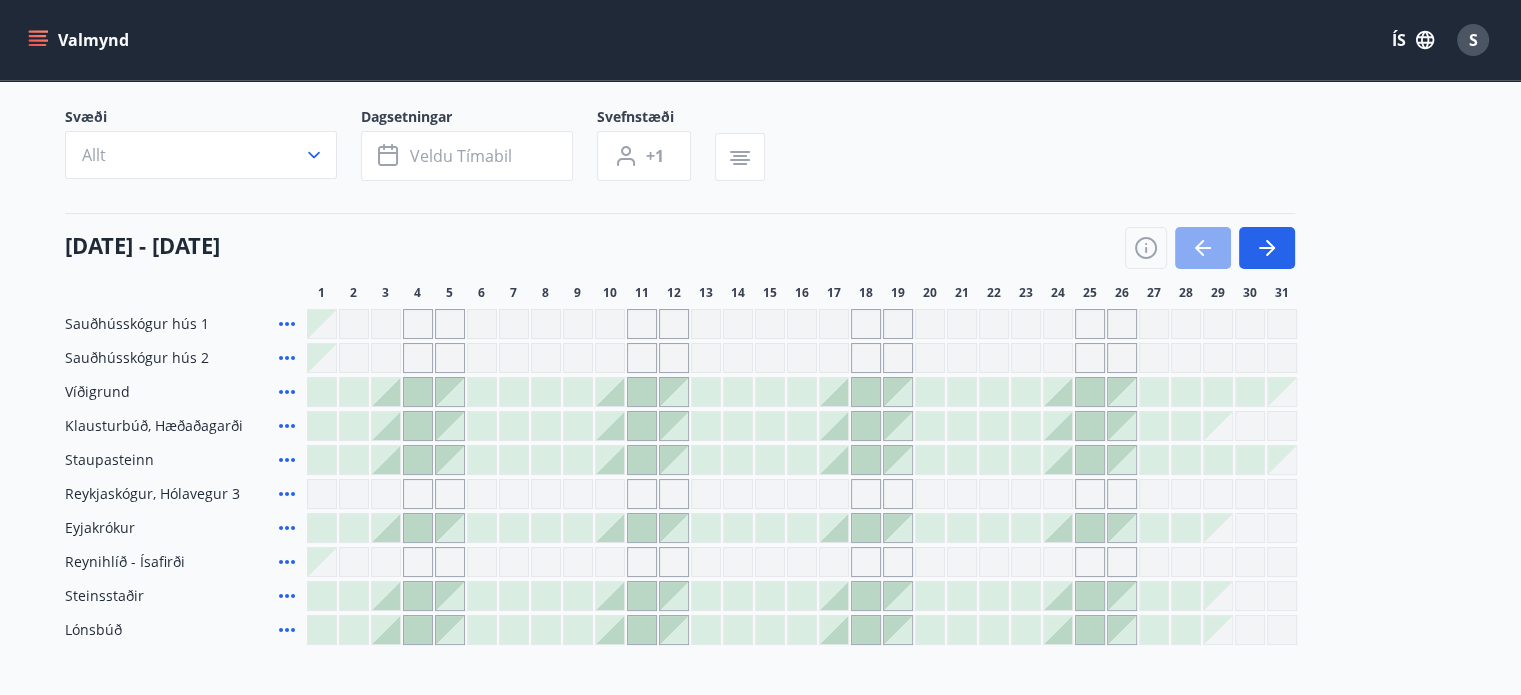 click 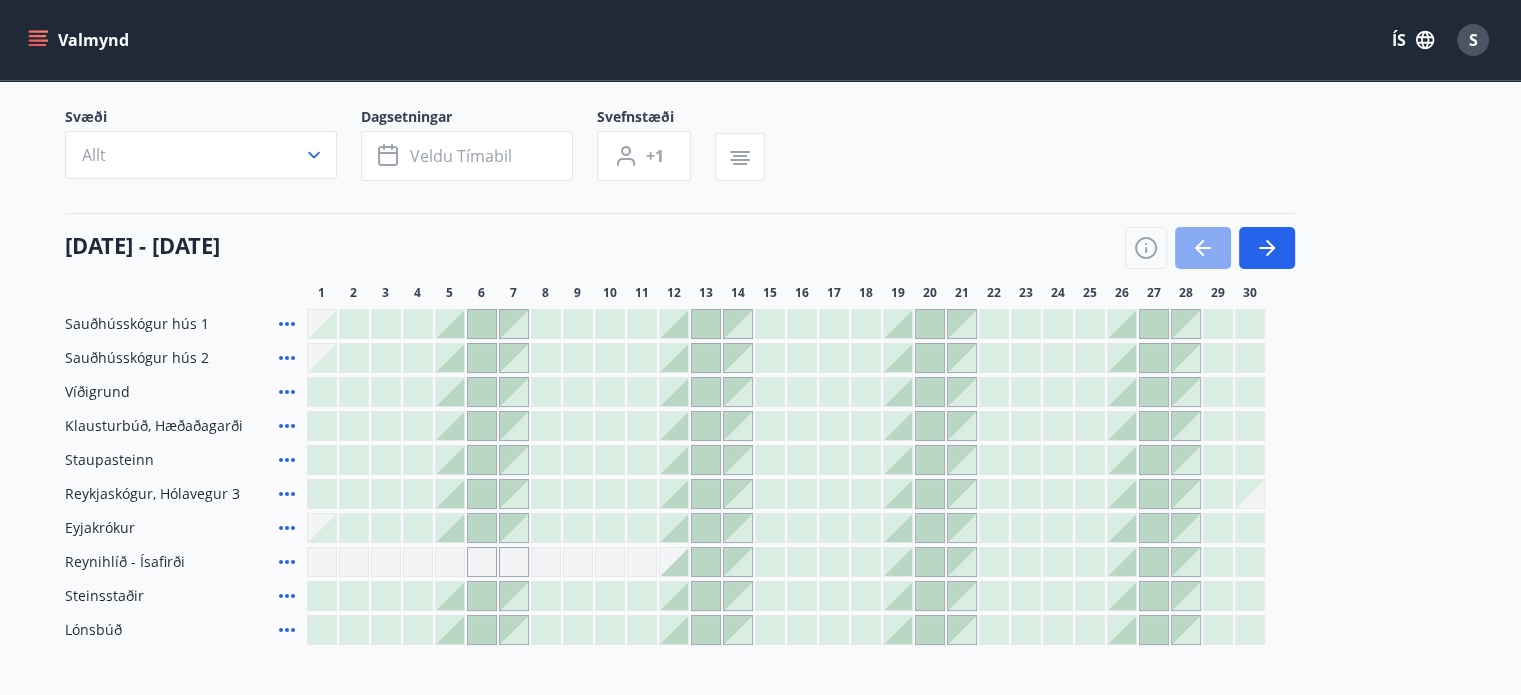 click at bounding box center (1203, 248) 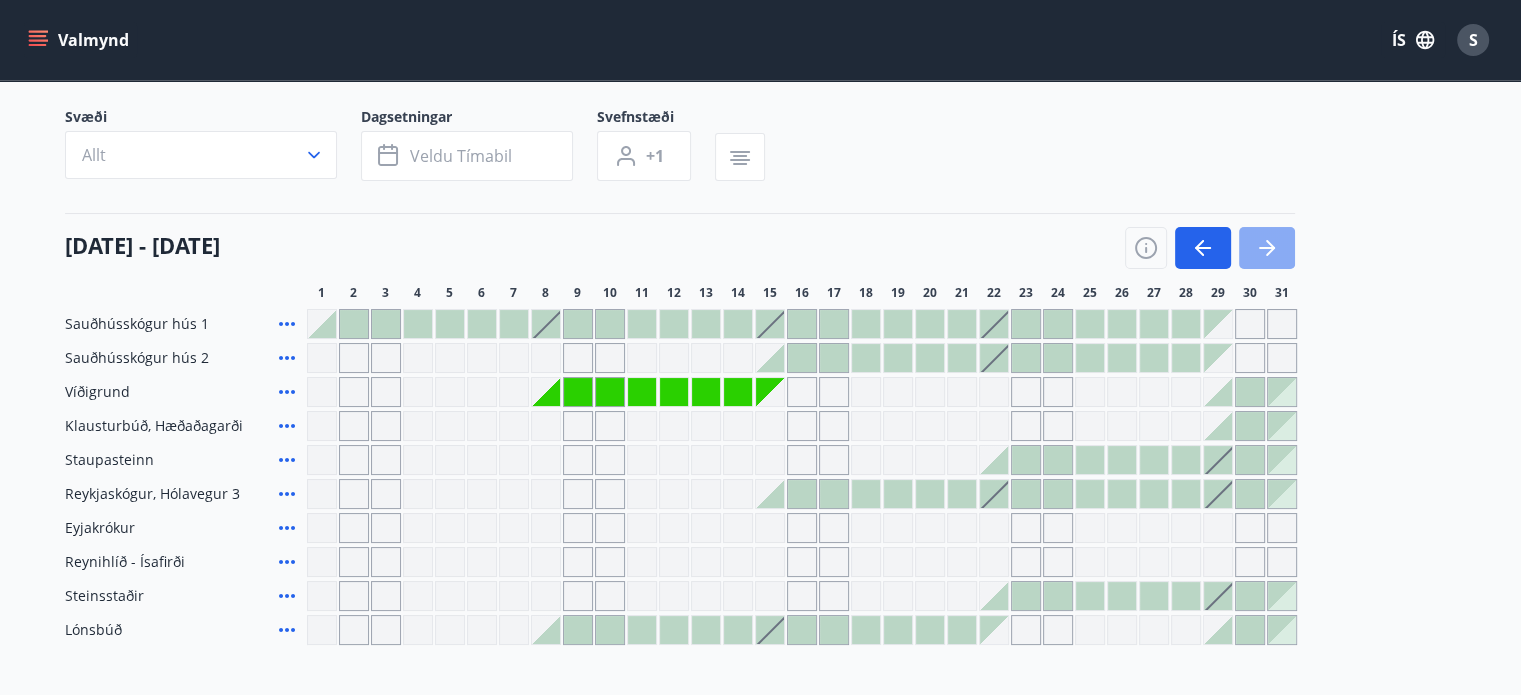 click 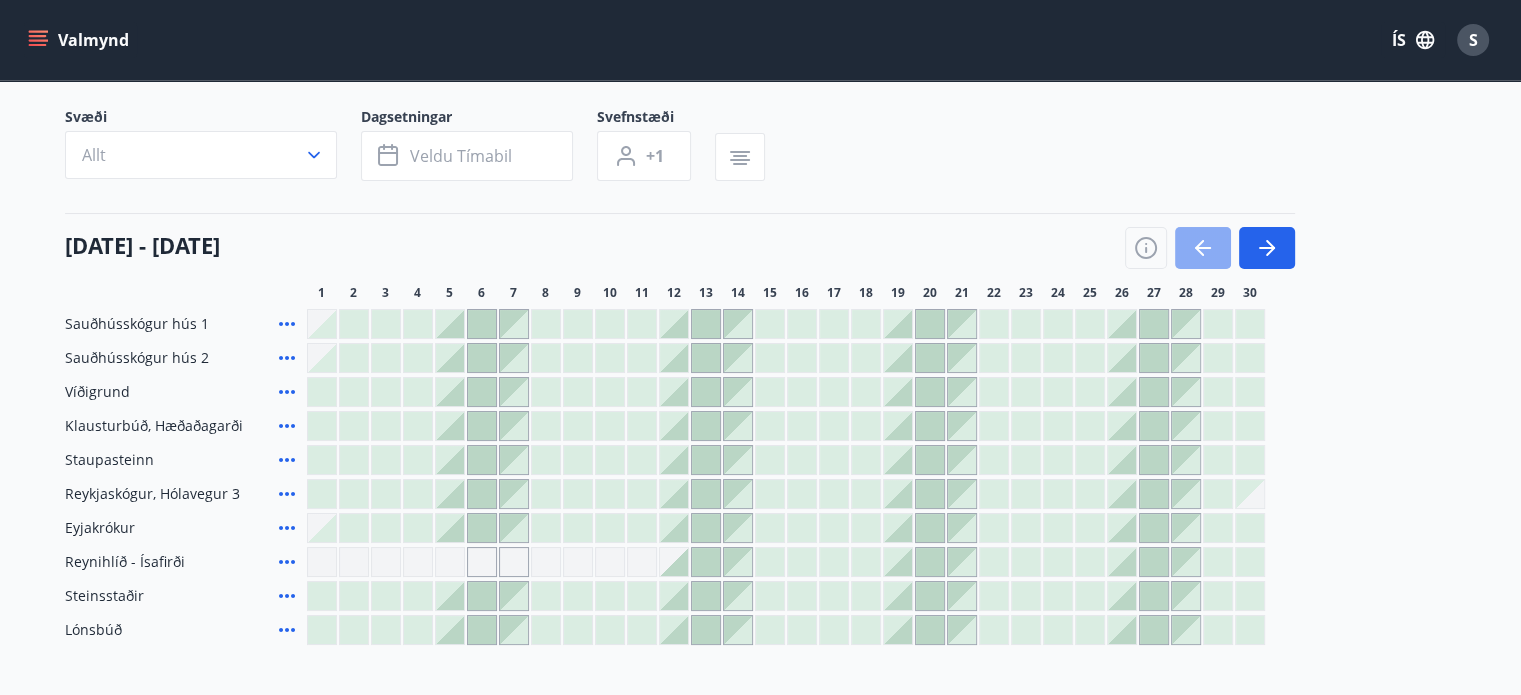 click 